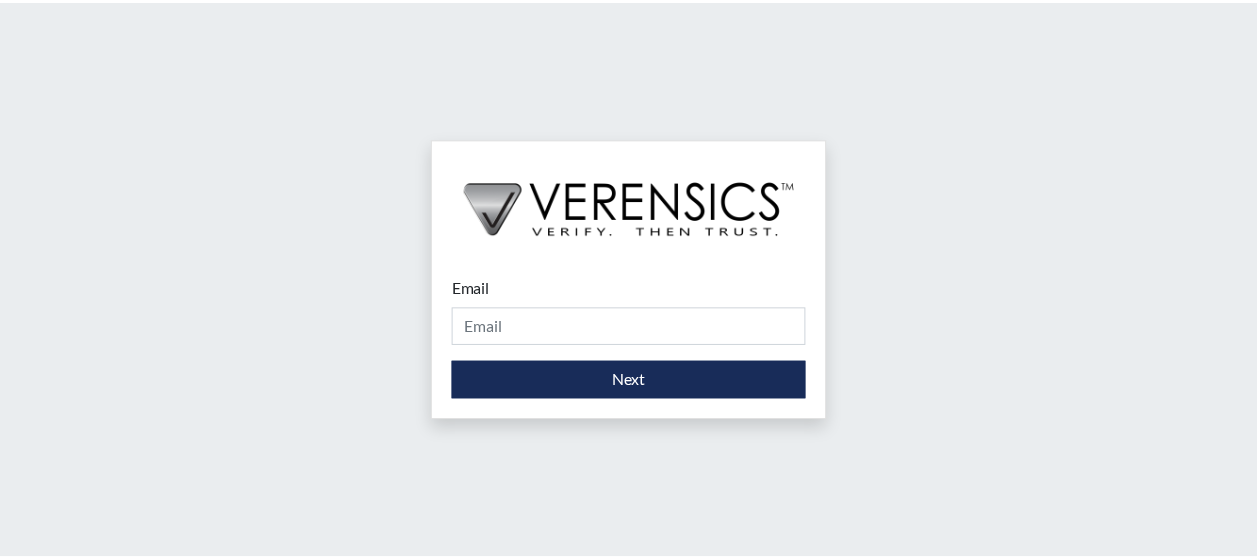 scroll, scrollTop: 0, scrollLeft: 0, axis: both 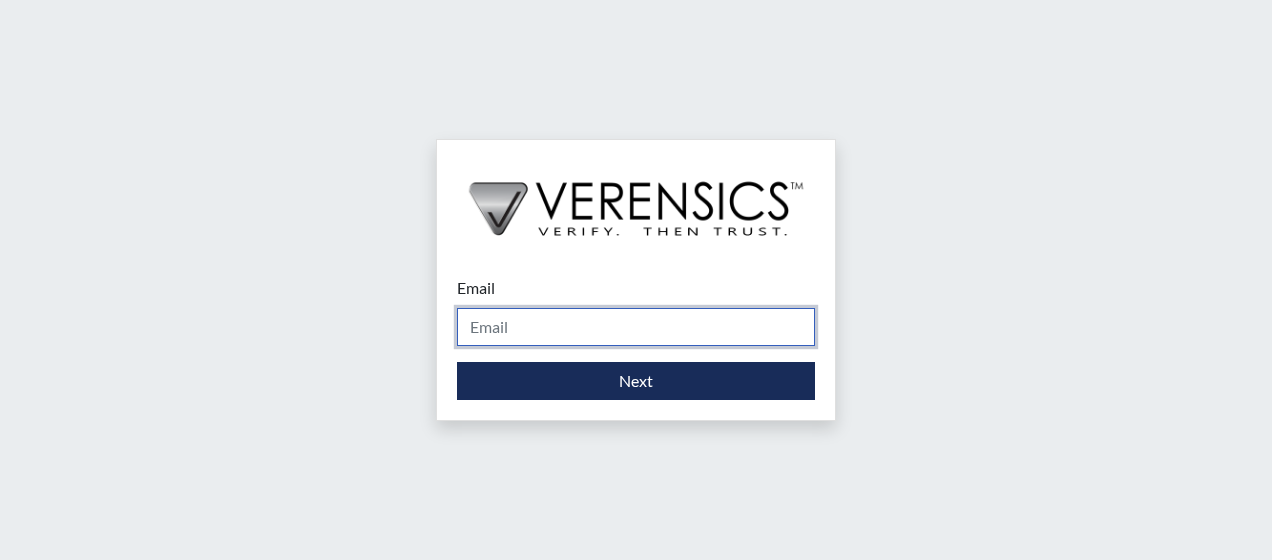 click on "Email" at bounding box center (636, 327) 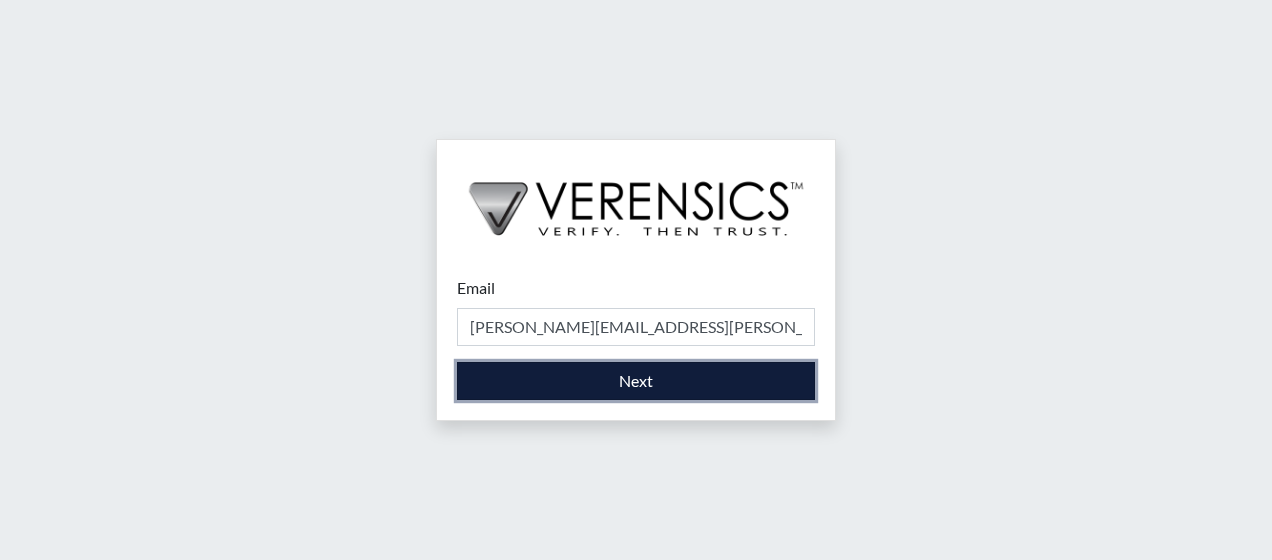 click on "Next" at bounding box center [636, 381] 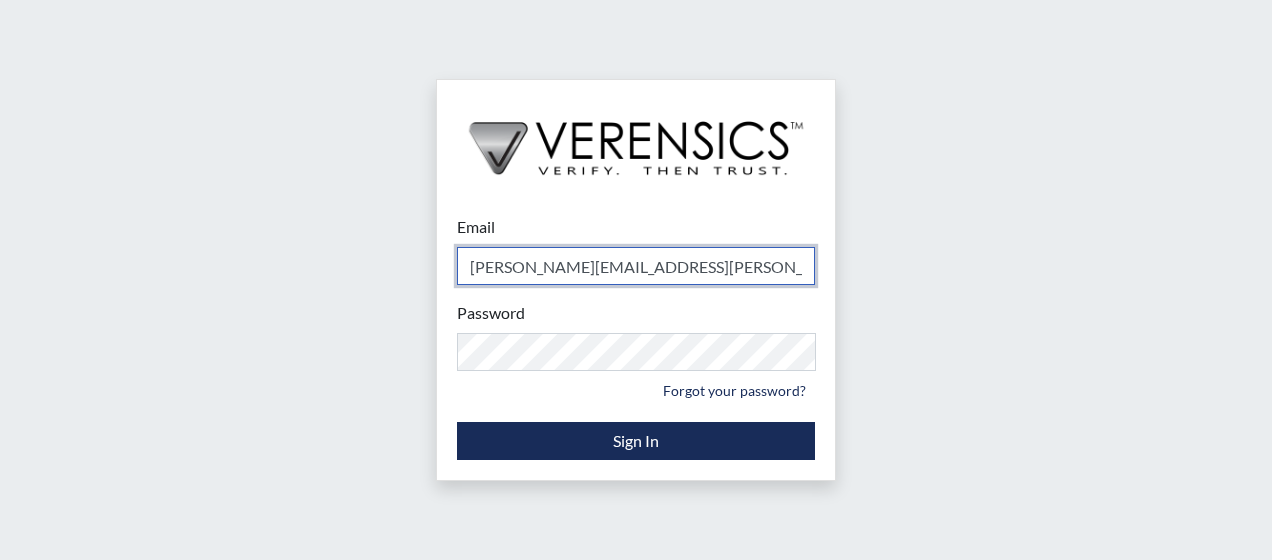 type on "[PERSON_NAME][EMAIL_ADDRESS][PERSON_NAME][DOMAIN_NAME]" 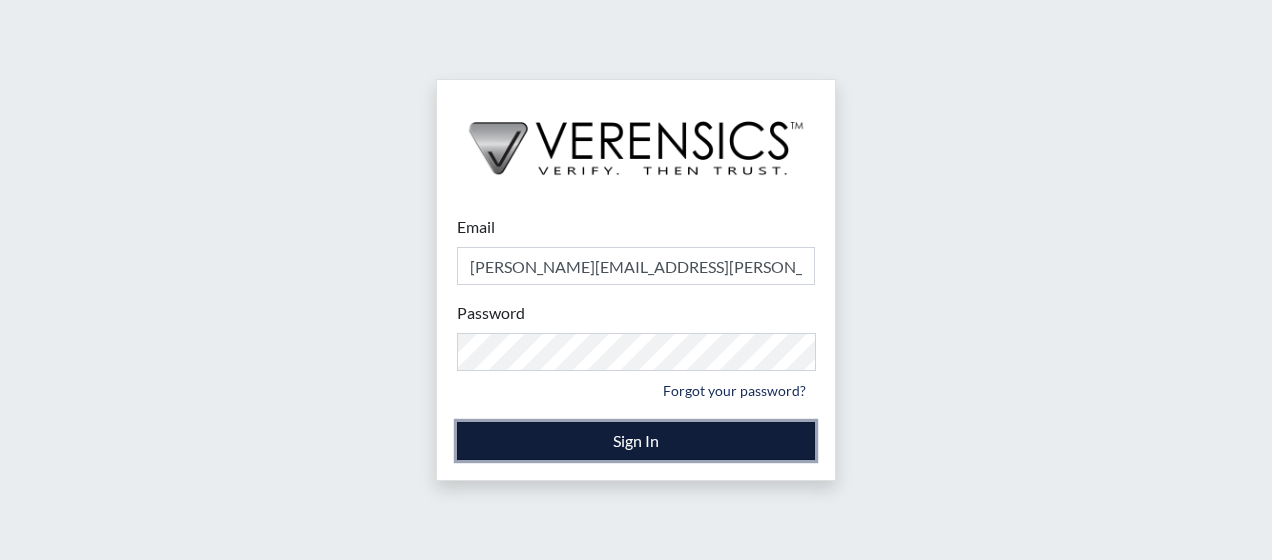 drag, startPoint x: 656, startPoint y: 441, endPoint x: 604, endPoint y: 435, distance: 52.34501 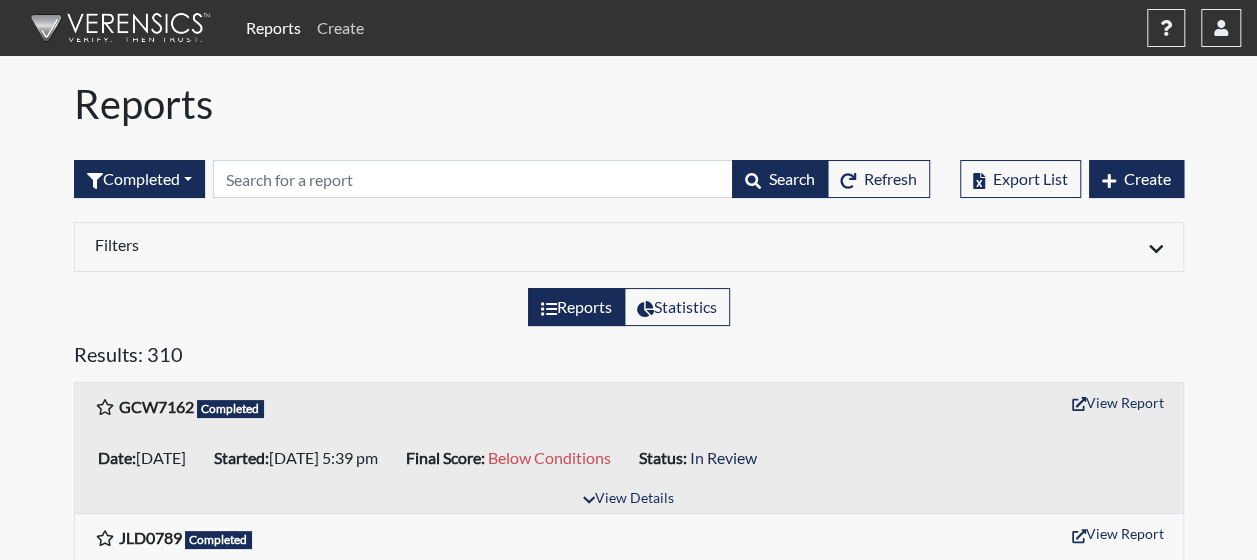 click on "Create" at bounding box center (340, 28) 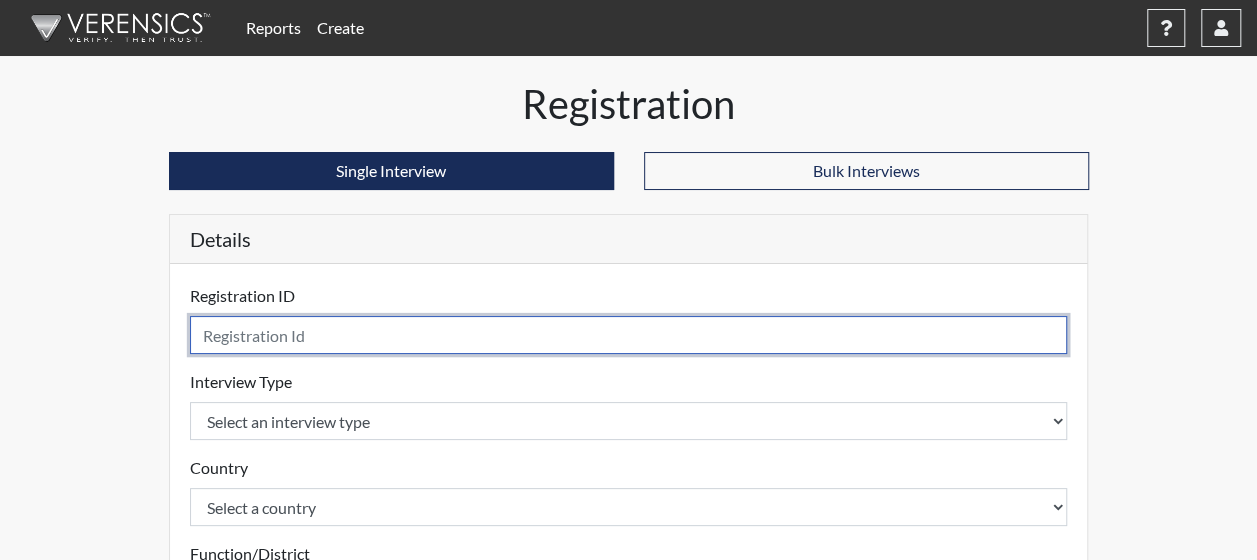 click at bounding box center (629, 335) 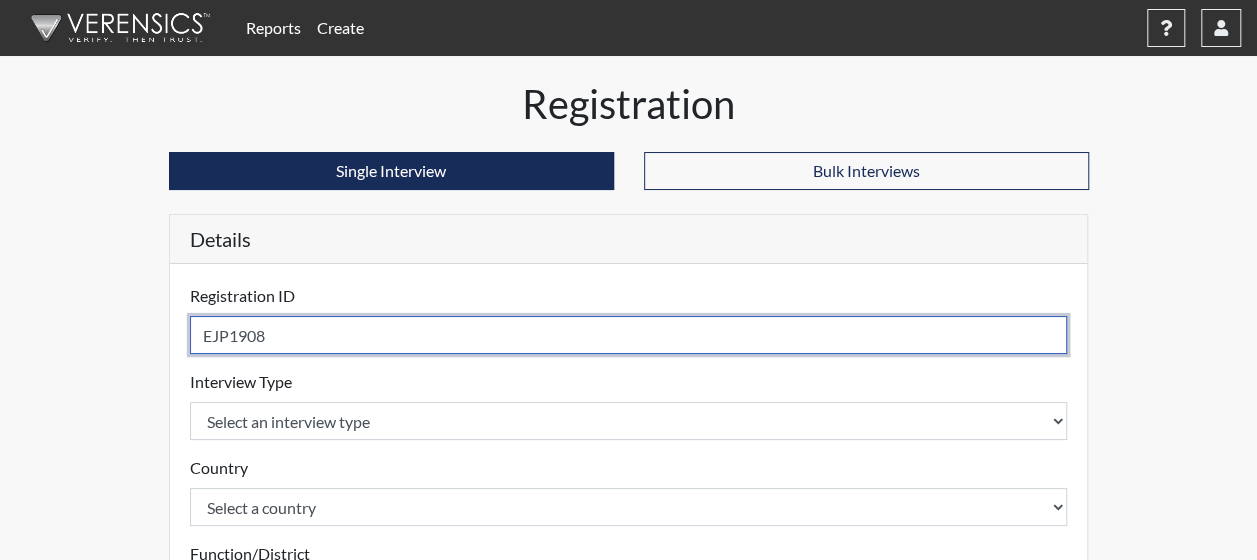 type on "EJP1908" 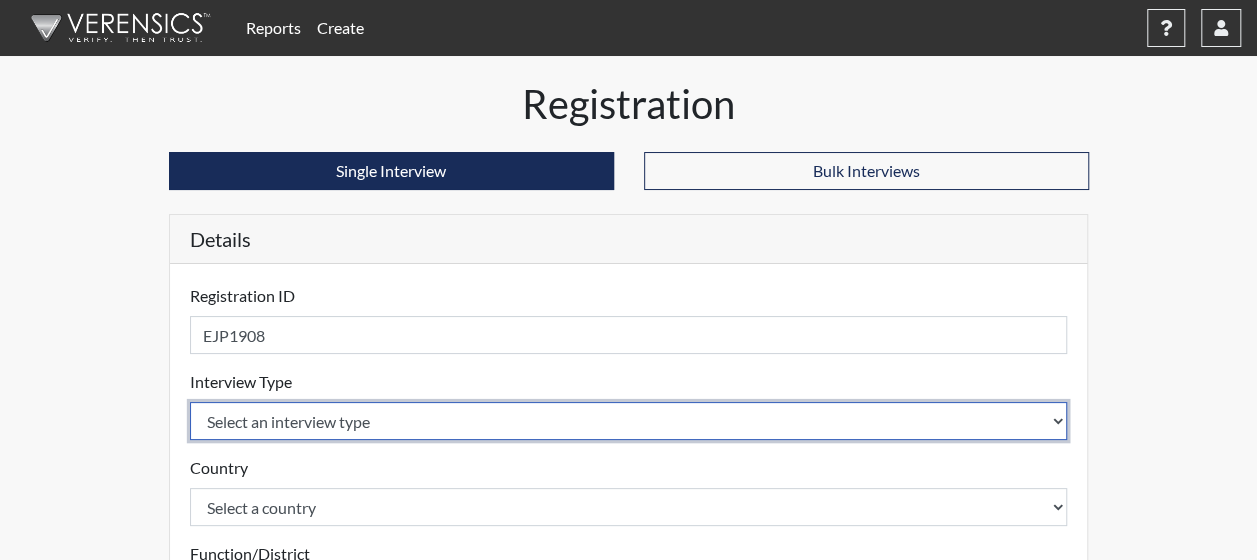 click on "Select an interview type  Corrections Pre-Employment" at bounding box center [629, 421] 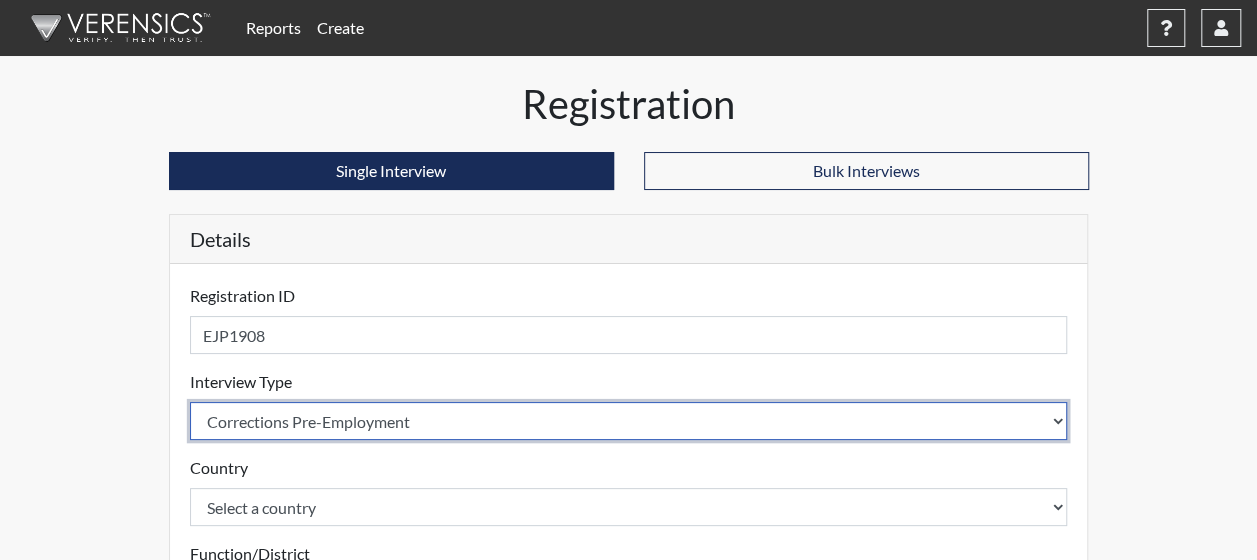 click on "Select an interview type  Corrections Pre-Employment" at bounding box center [629, 421] 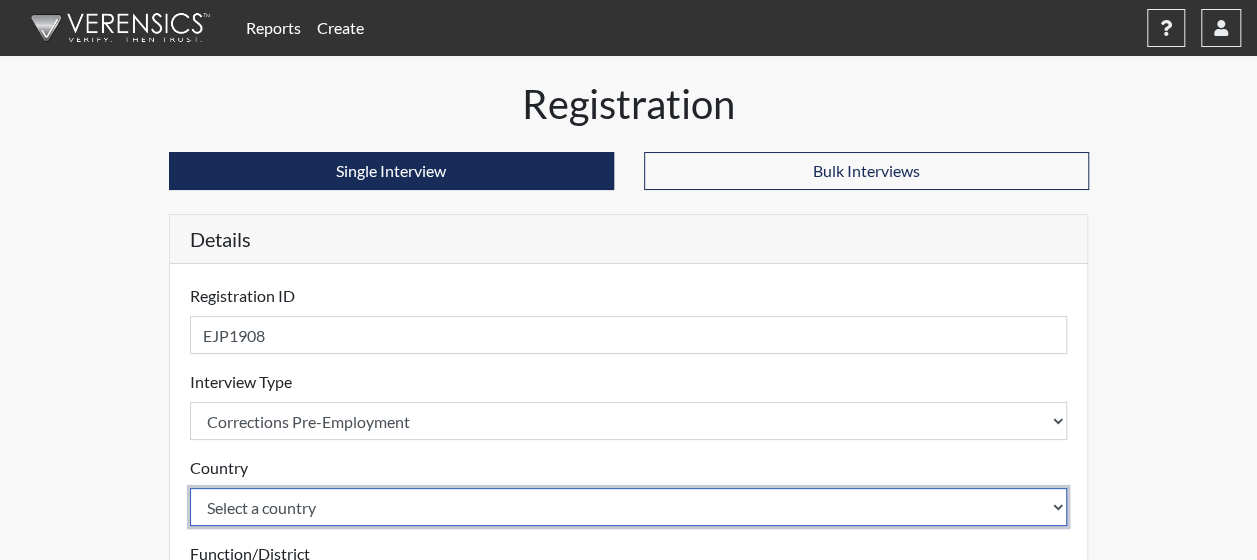 click on "Select a country  [GEOGRAPHIC_DATA]   [GEOGRAPHIC_DATA]" at bounding box center (629, 507) 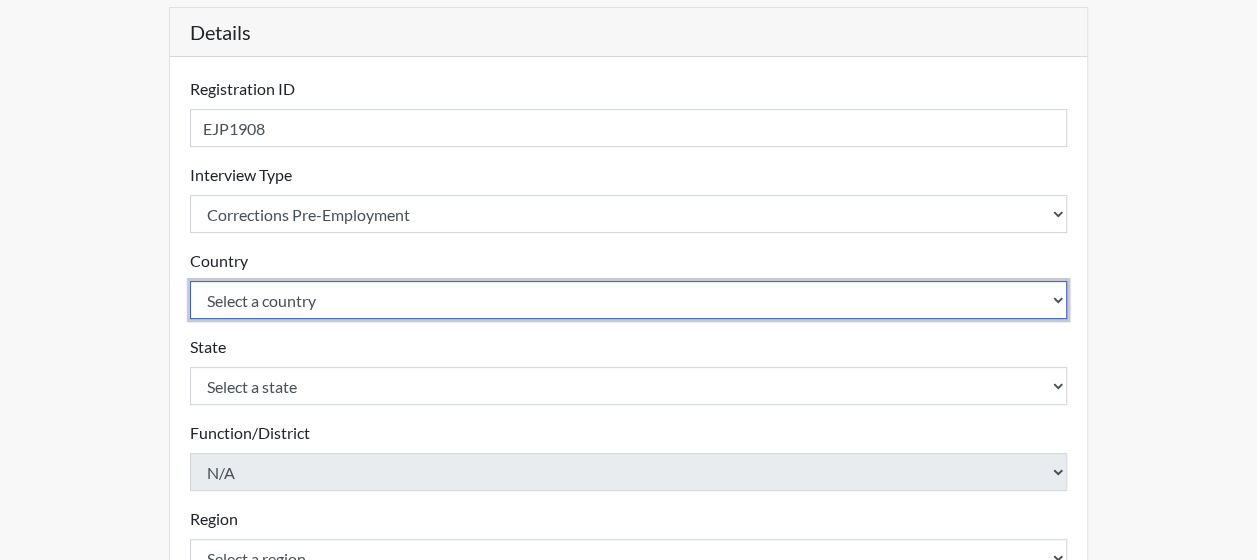 scroll, scrollTop: 290, scrollLeft: 0, axis: vertical 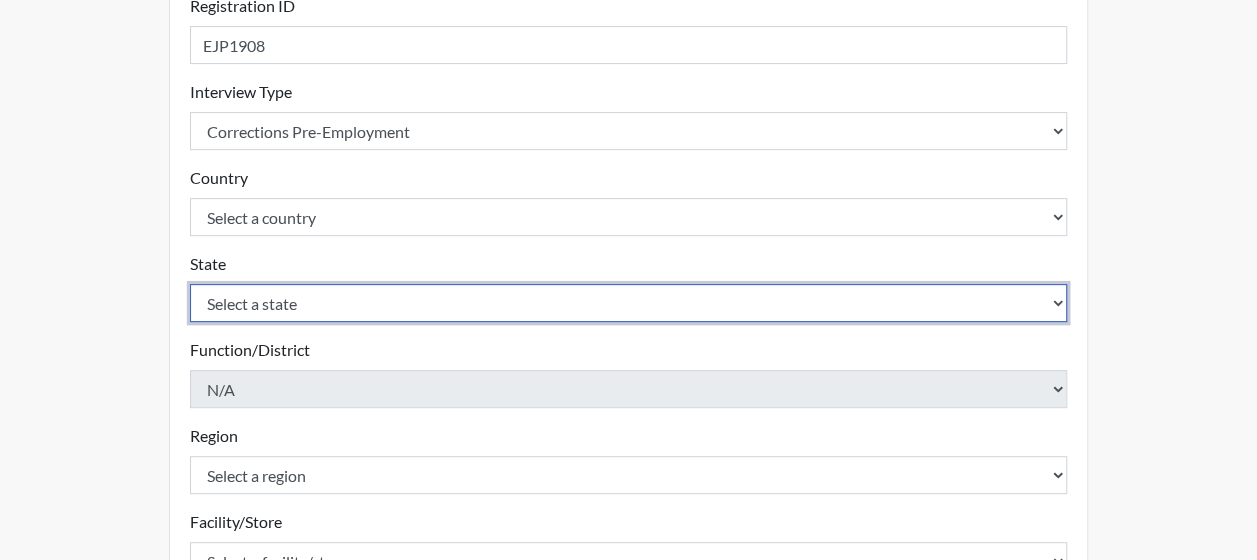 select on "GA" 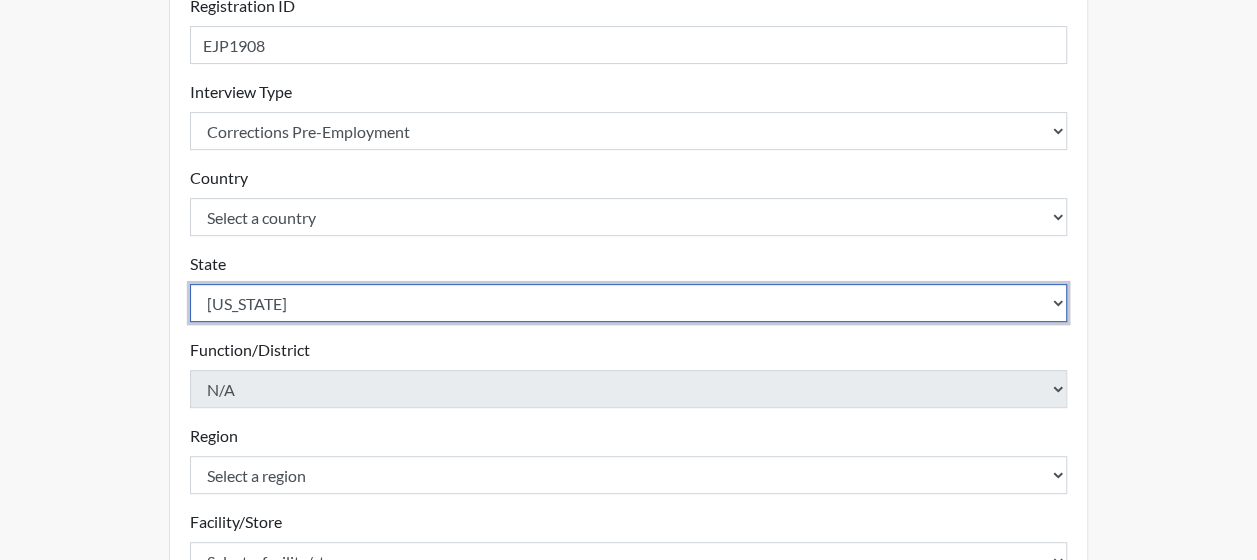 click on "Select a state  [US_STATE]   [US_STATE]   [US_STATE]   [US_STATE]   [US_STATE]   [US_STATE]   [US_STATE]   [US_STATE]   [US_STATE]   [US_STATE]   [US_STATE]   [US_STATE]   [US_STATE]   [US_STATE]   [US_STATE]   [US_STATE]   [US_STATE]   [US_STATE]   [US_STATE]   [US_STATE]   [US_STATE]   [US_STATE]   [US_STATE]   [US_STATE]   [US_STATE]   [US_STATE]   [US_STATE]   [US_STATE]   [US_STATE]   [US_STATE]   [US_STATE]   [US_STATE]   [US_STATE]   [US_STATE]   [US_STATE]   [US_STATE]   [US_STATE]   [US_STATE]   [US_STATE]   [US_STATE]   [US_STATE]   [US_STATE]   [US_STATE]   [US_STATE]   [US_STATE]   [US_STATE][PERSON_NAME][US_STATE]   [US_STATE]   [US_STATE]   [US_STATE]" at bounding box center (629, 303) 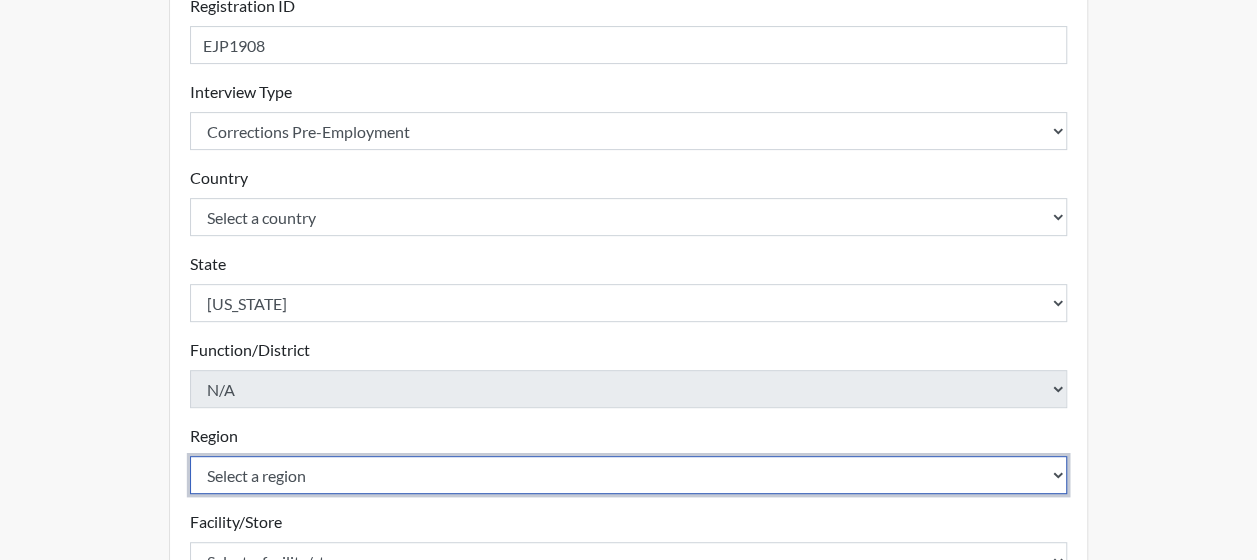 click on "Select a region  [GEOGRAPHIC_DATA]" at bounding box center (629, 475) 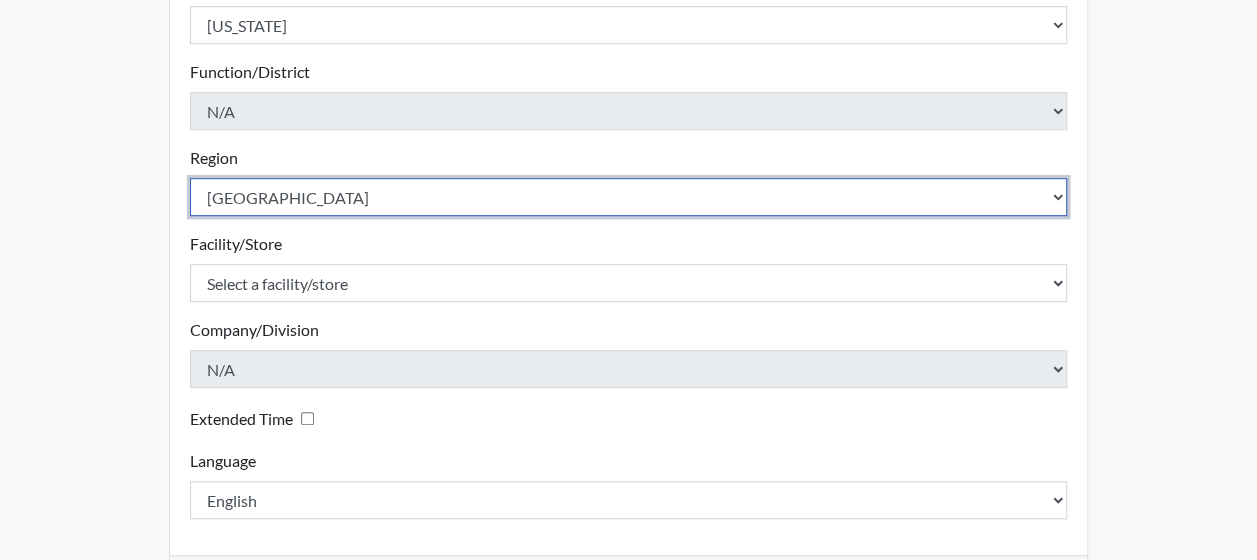 scroll, scrollTop: 570, scrollLeft: 0, axis: vertical 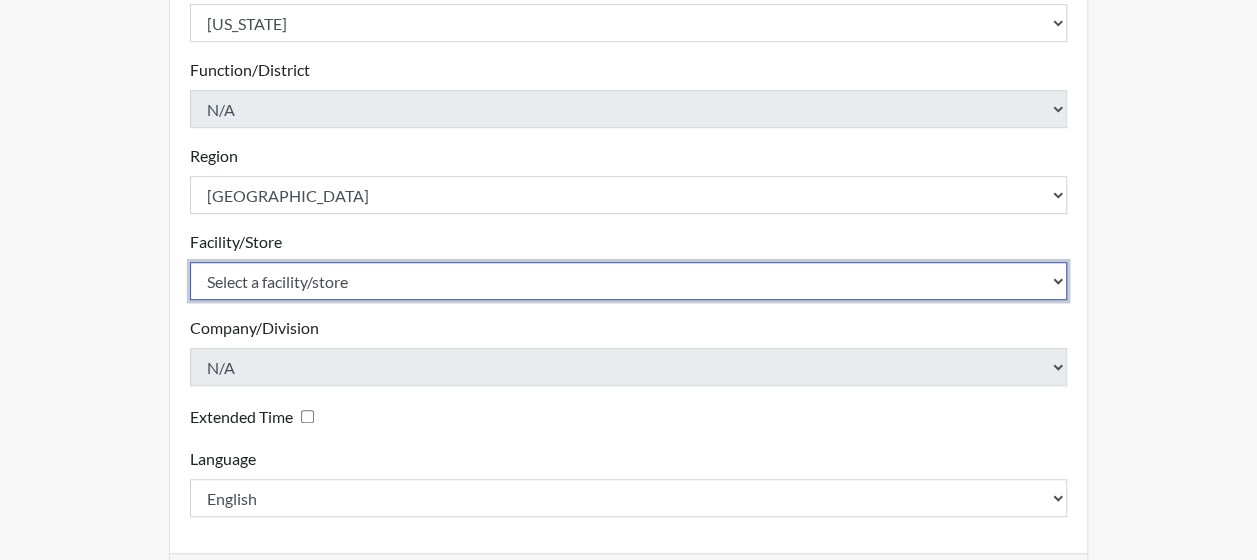 click on "Select a facility/store  Dodge SP" at bounding box center [629, 281] 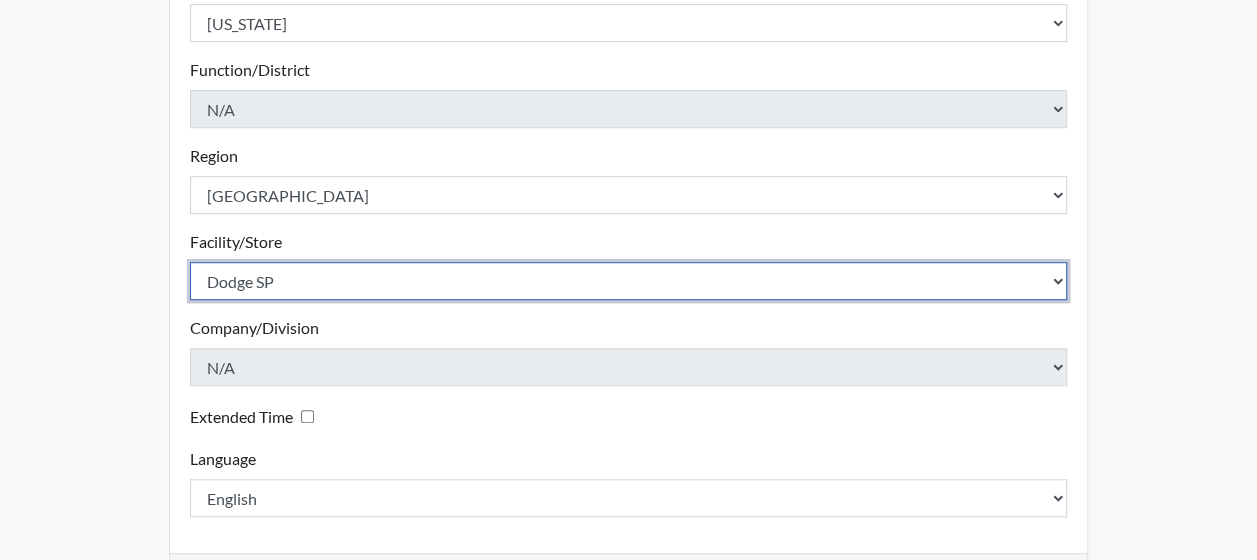 click on "Select a facility/store  Dodge SP" at bounding box center (629, 281) 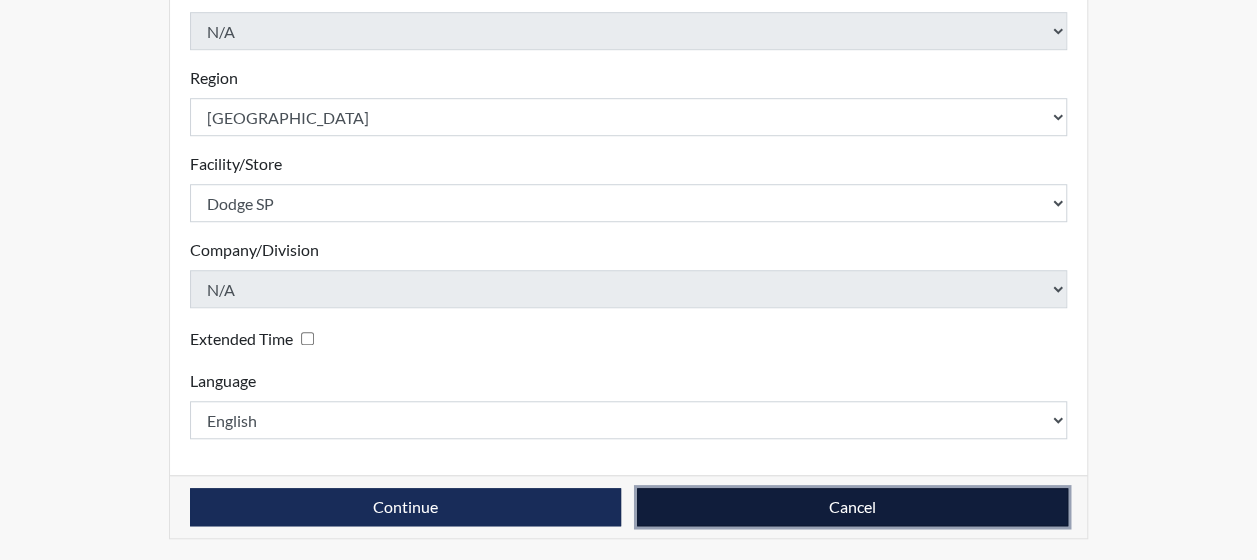 click on "Cancel" at bounding box center (852, 507) 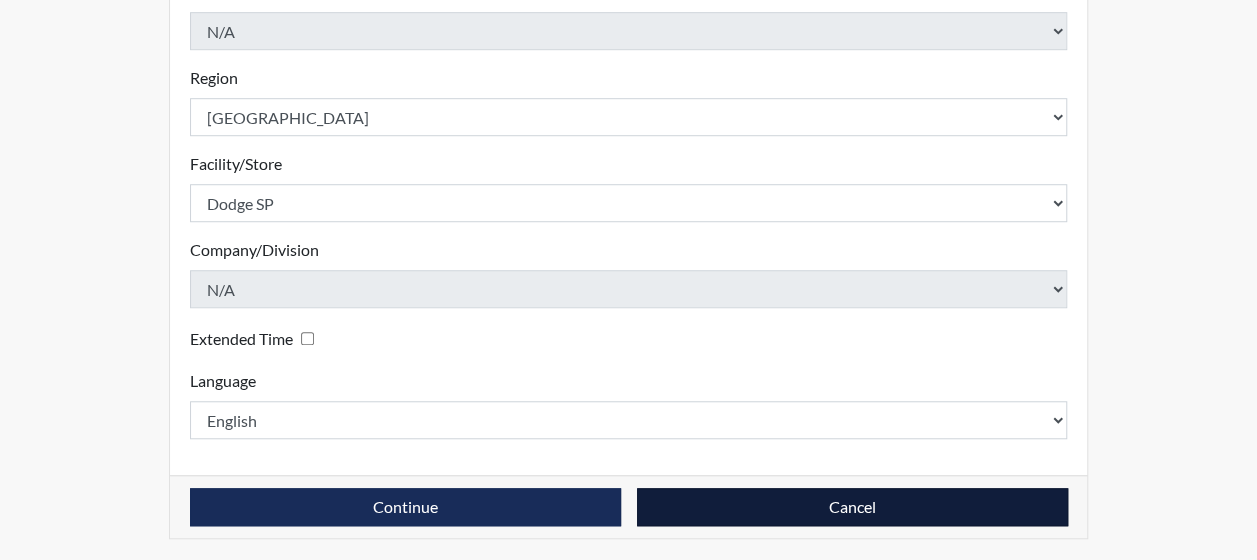 scroll, scrollTop: 0, scrollLeft: 0, axis: both 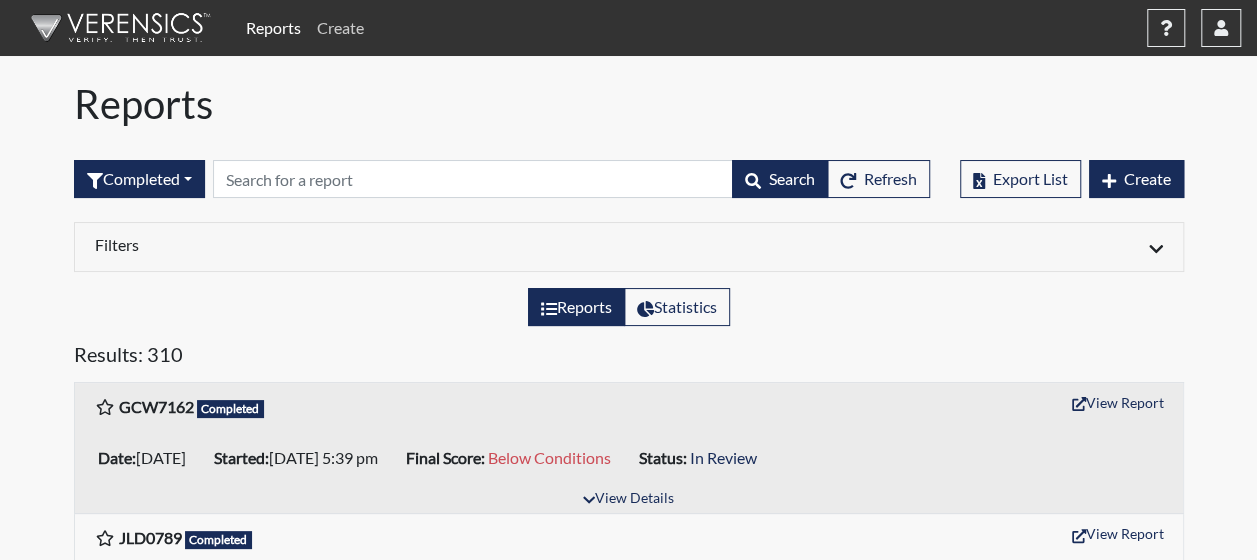 click on "Create" at bounding box center [340, 28] 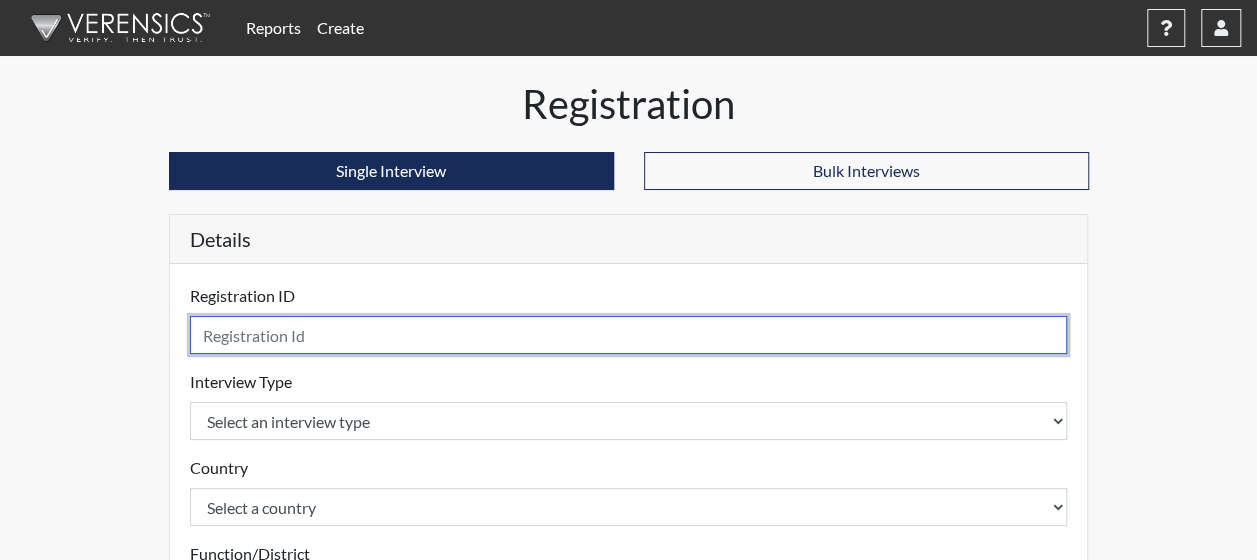 click at bounding box center (629, 335) 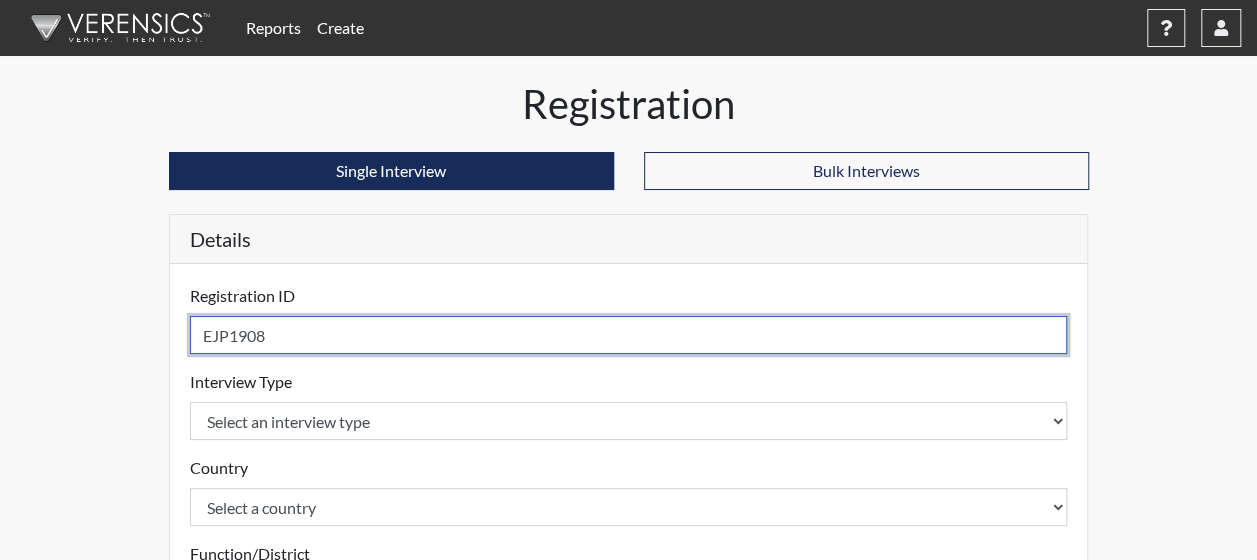 type on "EJP1908" 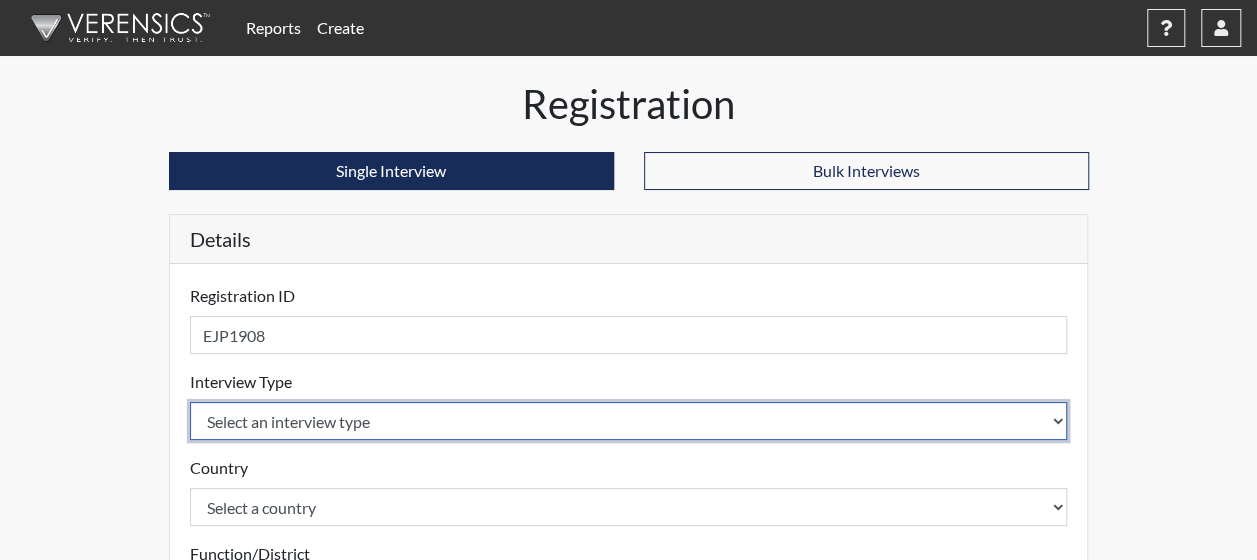 click on "Select an interview type  Corrections Pre-Employment" at bounding box center (629, 421) 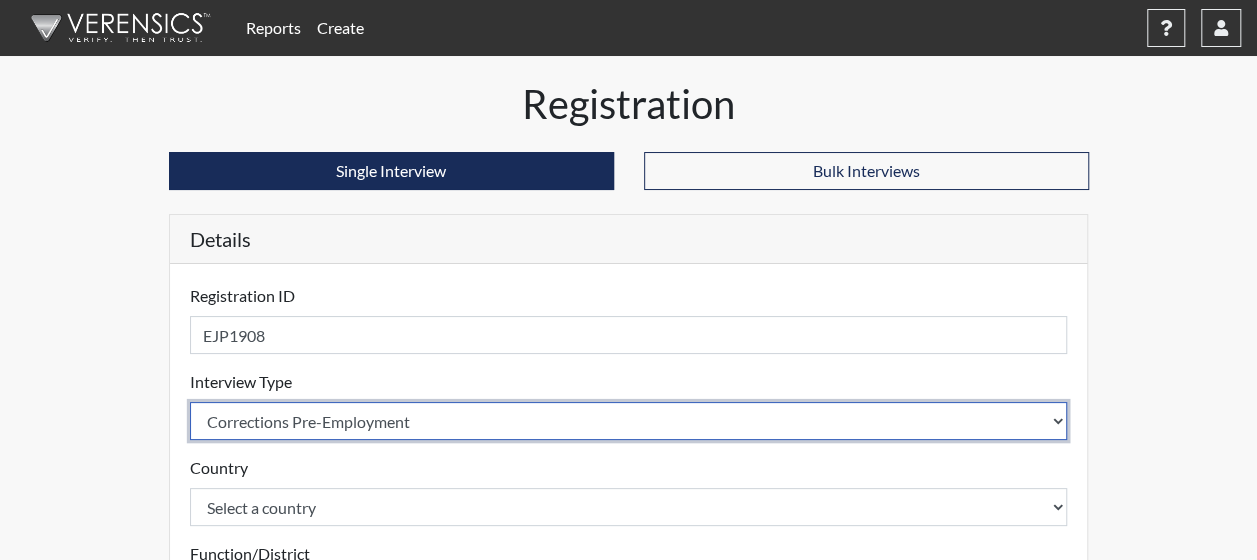 click on "Select an interview type  Corrections Pre-Employment" at bounding box center (629, 421) 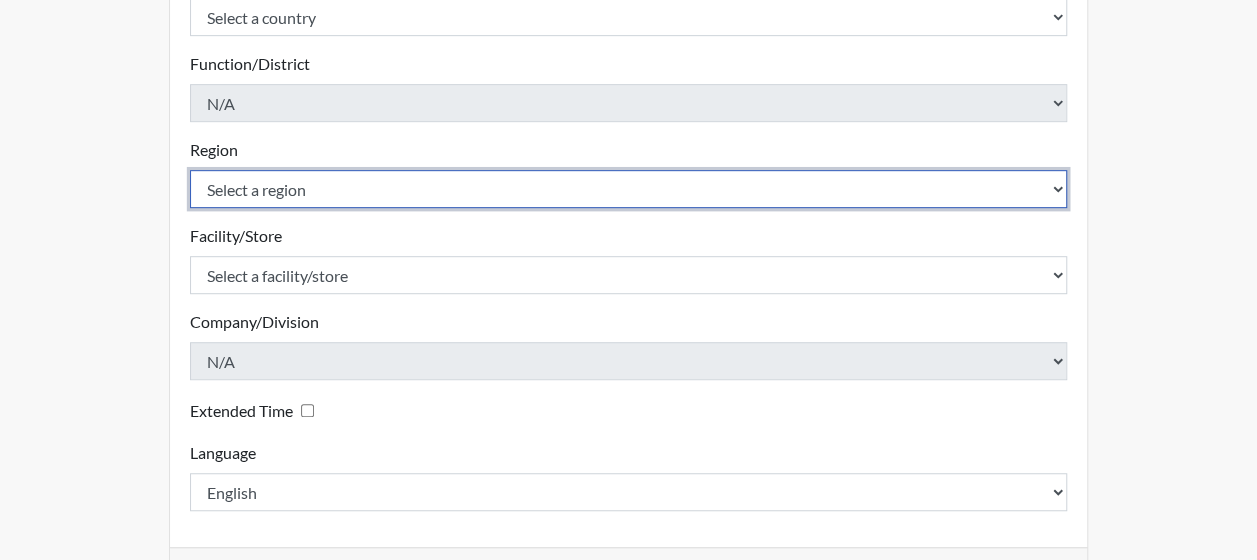 click on "Select a region  [GEOGRAPHIC_DATA]" at bounding box center [629, 189] 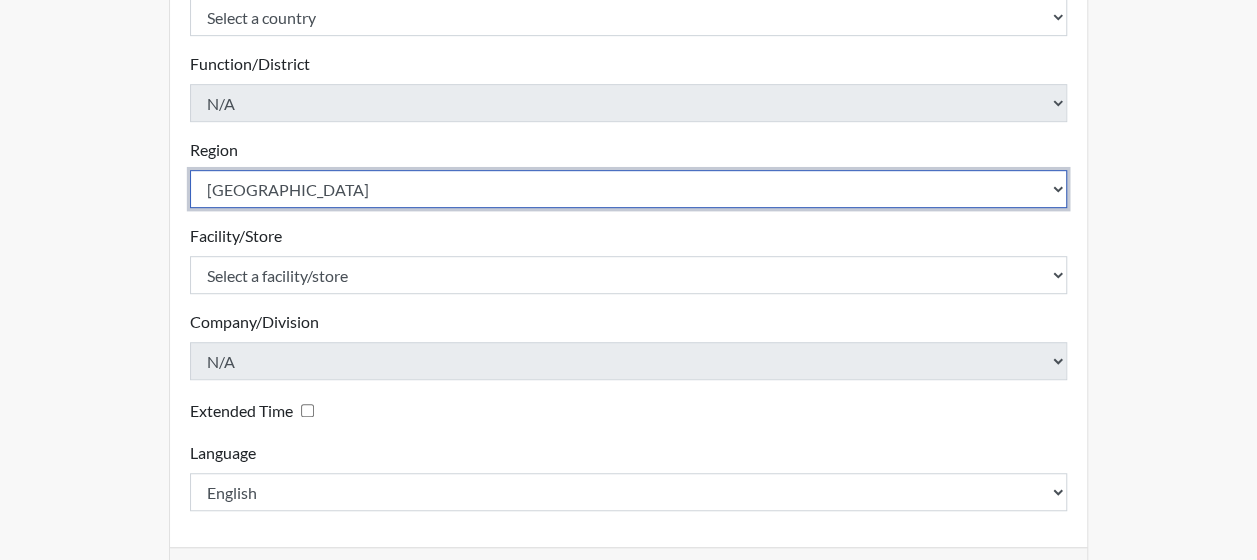 click on "Select a region  [GEOGRAPHIC_DATA]" at bounding box center [629, 189] 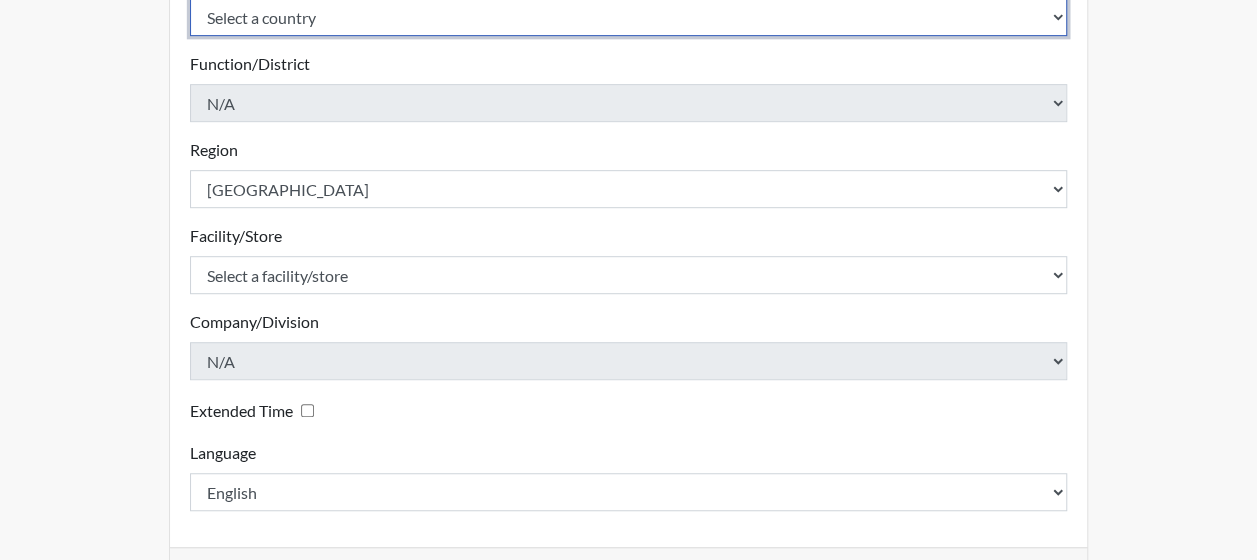 scroll, scrollTop: 486, scrollLeft: 0, axis: vertical 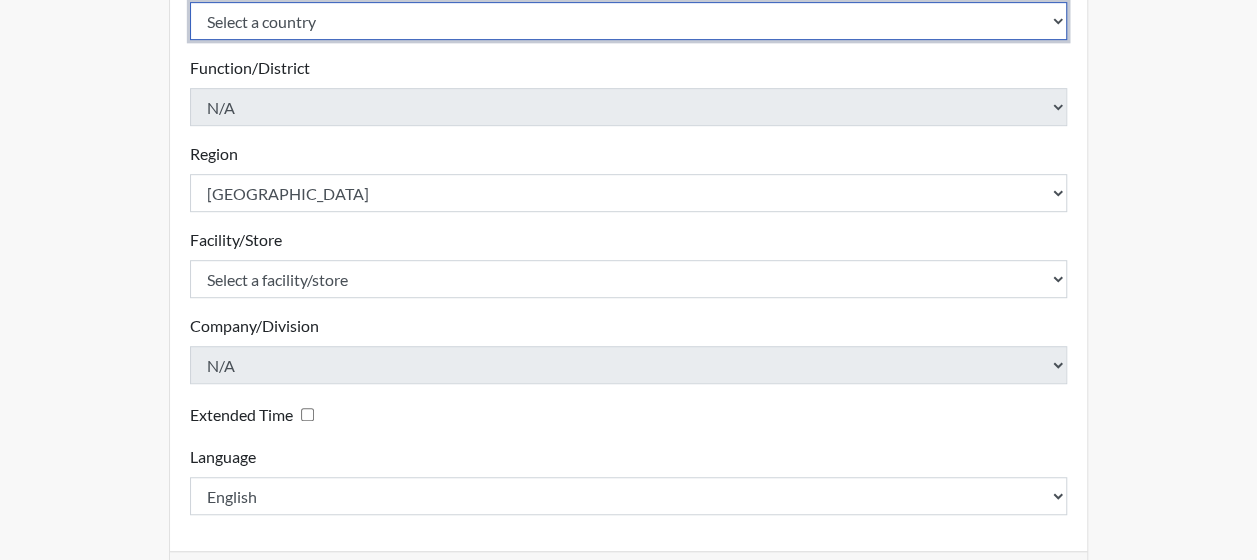 click on "Select a country  [GEOGRAPHIC_DATA]   [GEOGRAPHIC_DATA]" at bounding box center (629, 21) 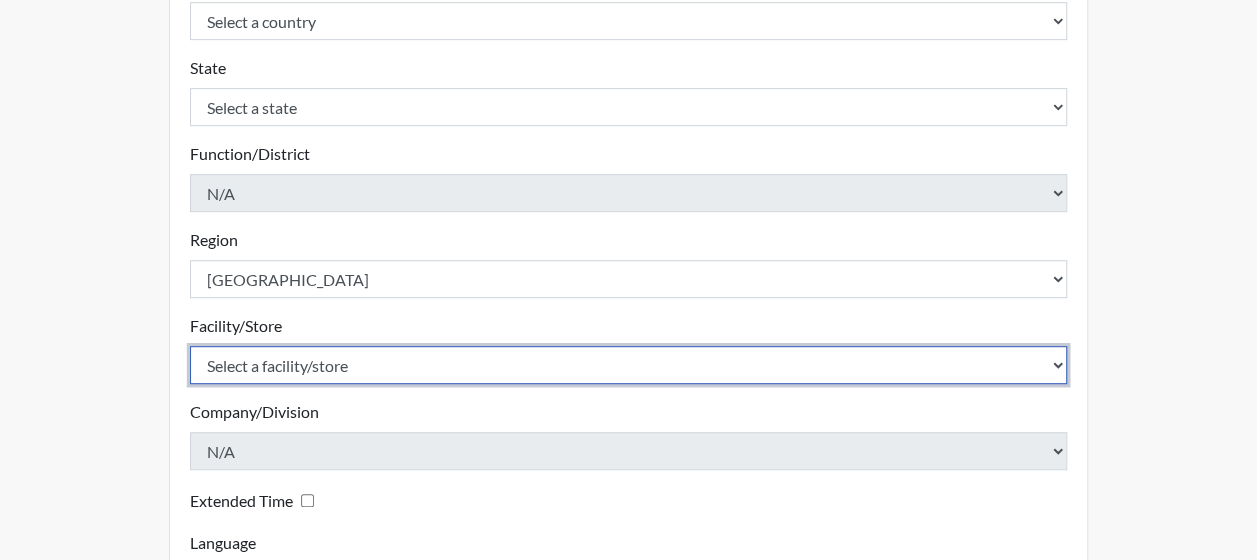 drag, startPoint x: 219, startPoint y: 379, endPoint x: 232, endPoint y: 372, distance: 14.764823 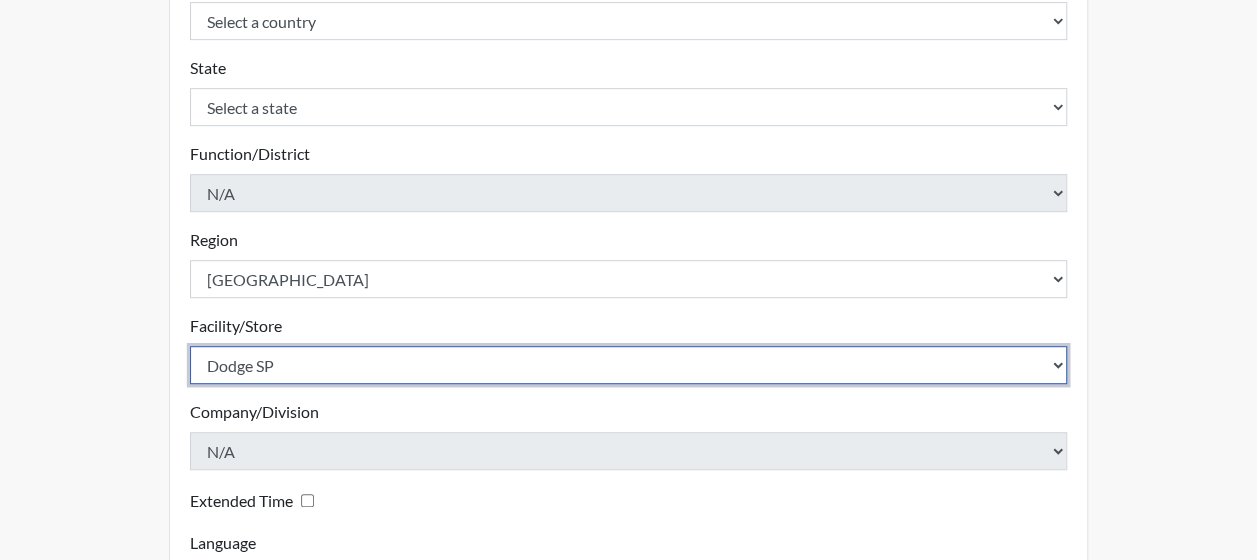 click on "Select a facility/store  Dodge SP" at bounding box center (629, 365) 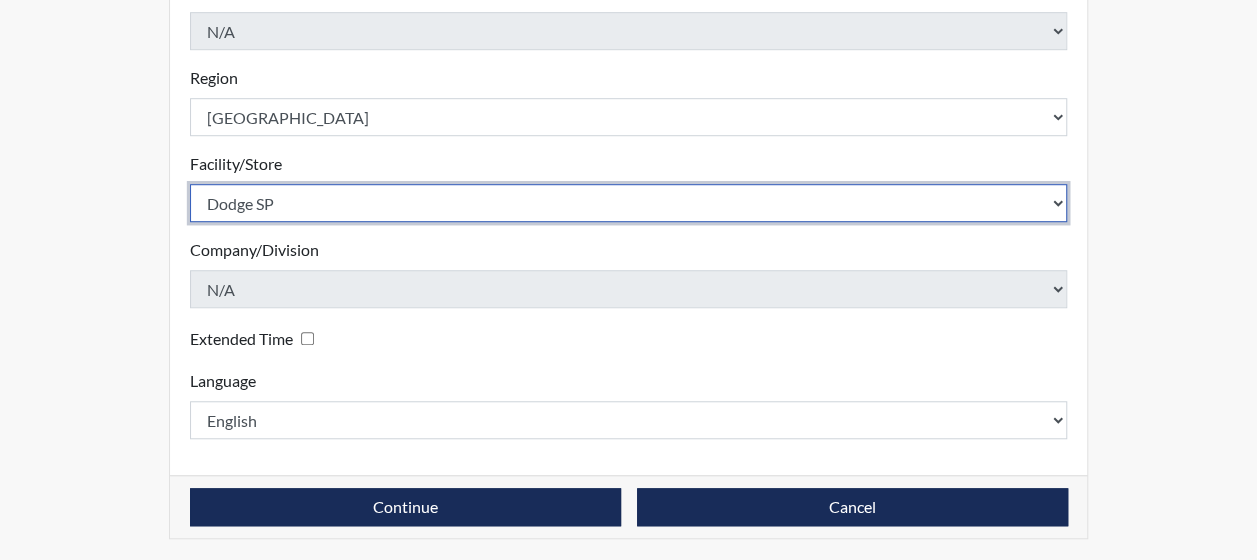scroll, scrollTop: 158, scrollLeft: 0, axis: vertical 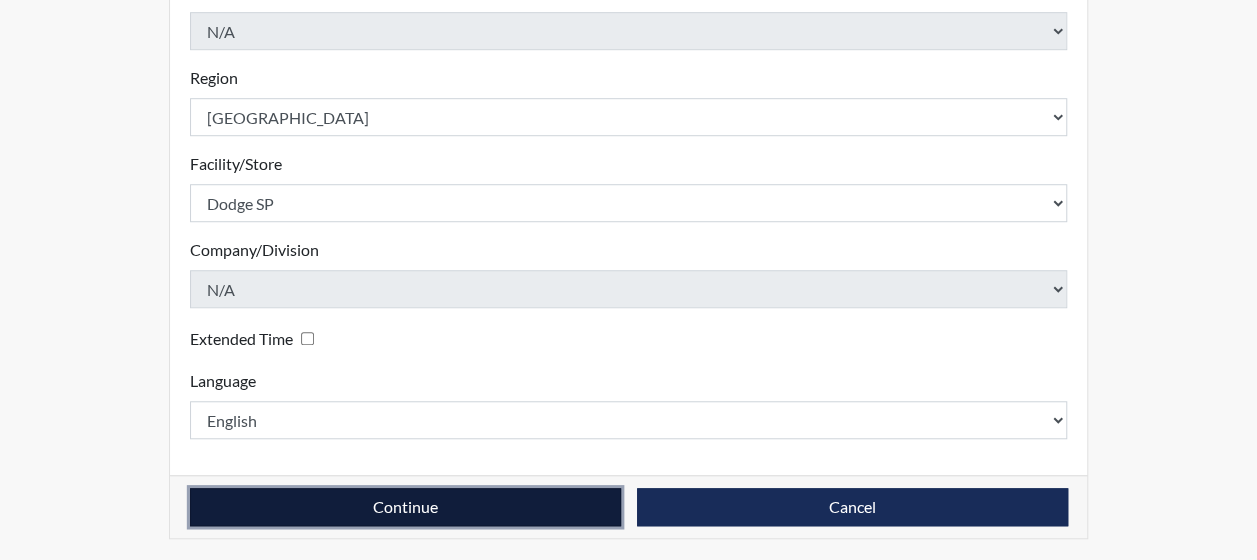 click on "Continue" at bounding box center [405, 507] 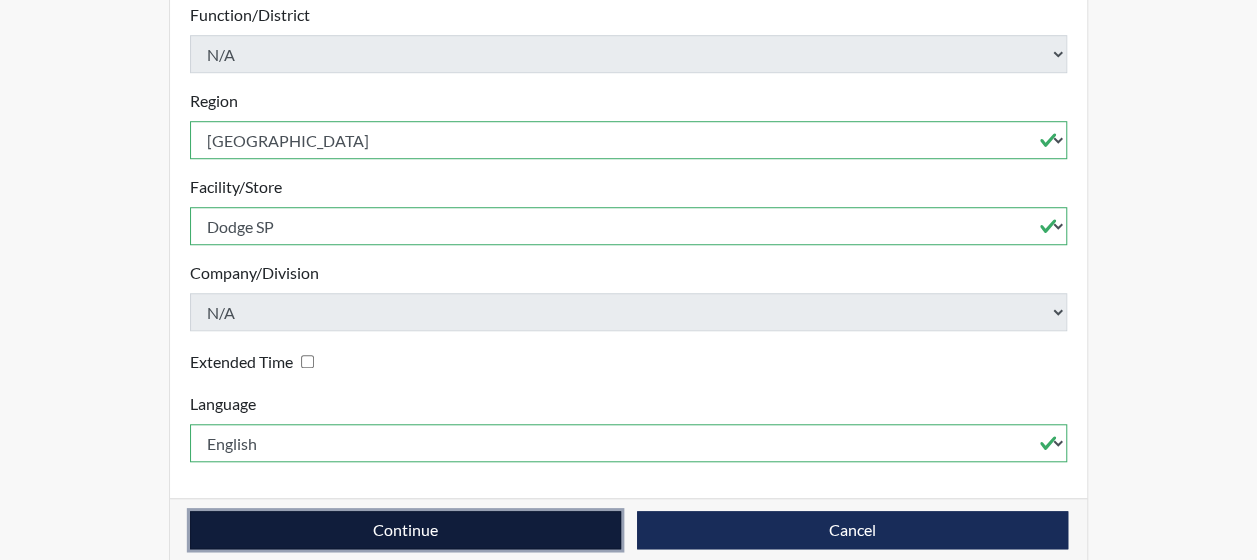 scroll, scrollTop: 181, scrollLeft: 0, axis: vertical 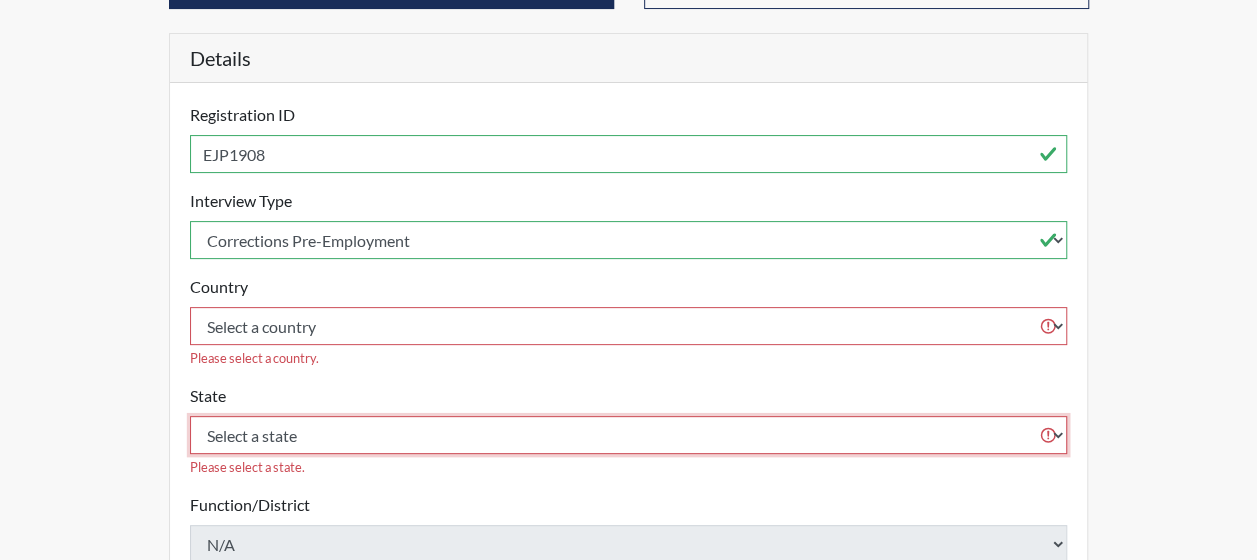 click on "Select a state  [US_STATE]   [US_STATE]   [US_STATE]   [US_STATE]   [US_STATE]   [US_STATE]   [US_STATE]   [US_STATE]   [US_STATE]   [US_STATE]   [US_STATE]   [US_STATE]   [US_STATE]   [US_STATE]   [US_STATE]   [US_STATE]   [US_STATE]   [US_STATE]   [US_STATE]   [US_STATE]   [US_STATE]   [US_STATE]   [US_STATE]   [US_STATE]   [US_STATE]   [US_STATE]   [US_STATE]   [US_STATE]   [US_STATE]   [US_STATE]   [US_STATE]   [US_STATE]   [US_STATE]   [US_STATE]   [US_STATE]   [US_STATE]   [US_STATE]   [US_STATE]   [US_STATE]   [US_STATE]   [US_STATE]   [US_STATE]   [US_STATE]   [US_STATE]   [US_STATE]   [US_STATE][PERSON_NAME][US_STATE]   [US_STATE]   [US_STATE]   [US_STATE]" at bounding box center [629, 435] 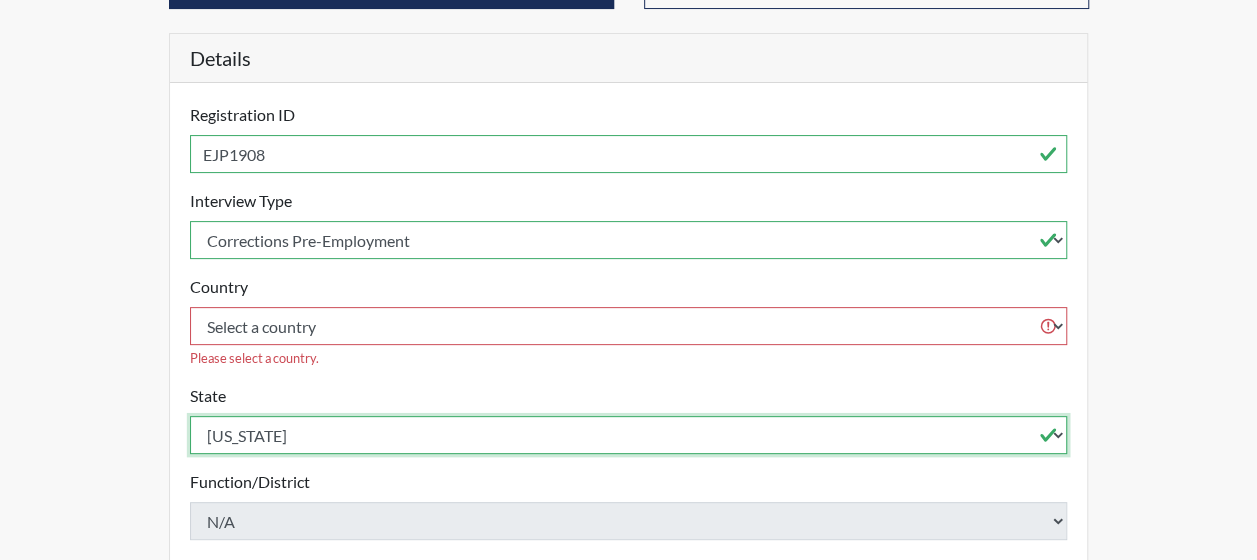 click on "Select a state  [US_STATE]   [US_STATE]   [US_STATE]   [US_STATE]   [US_STATE]   [US_STATE]   [US_STATE]   [US_STATE]   [US_STATE]   [US_STATE]   [US_STATE]   [US_STATE]   [US_STATE]   [US_STATE]   [US_STATE]   [US_STATE]   [US_STATE]   [US_STATE]   [US_STATE]   [US_STATE]   [US_STATE]   [US_STATE]   [US_STATE]   [US_STATE]   [US_STATE]   [US_STATE]   [US_STATE]   [US_STATE]   [US_STATE]   [US_STATE]   [US_STATE]   [US_STATE]   [US_STATE]   [US_STATE]   [US_STATE]   [US_STATE]   [US_STATE]   [US_STATE]   [US_STATE]   [US_STATE]   [US_STATE]   [US_STATE]   [US_STATE]   [US_STATE]   [US_STATE]   [US_STATE][PERSON_NAME][US_STATE]   [US_STATE]   [US_STATE]   [US_STATE]" at bounding box center [629, 435] 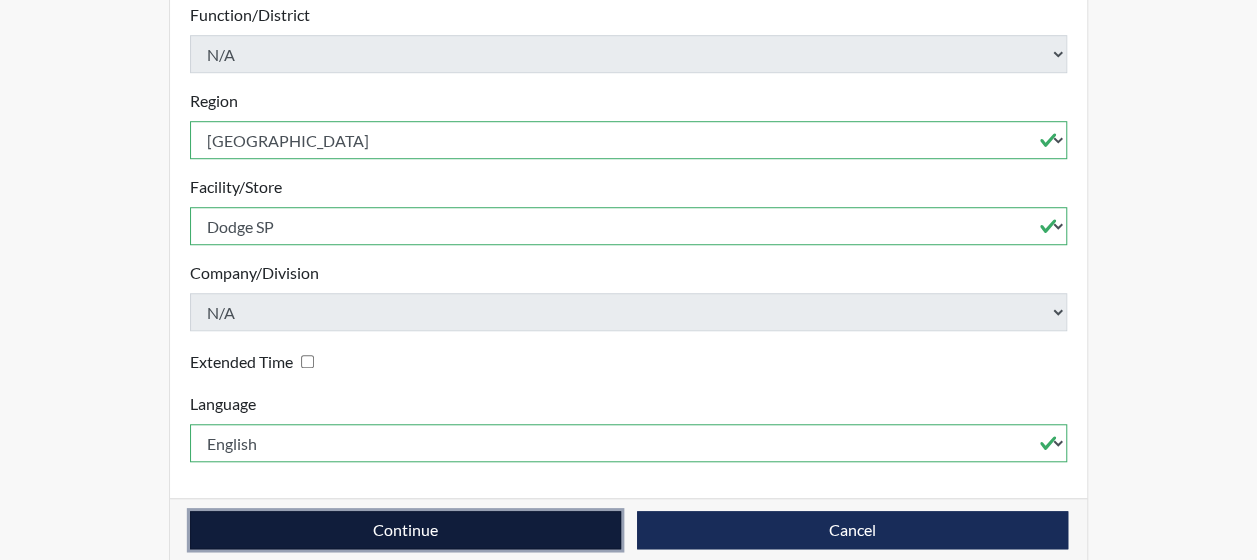 click on "Continue" at bounding box center (405, 530) 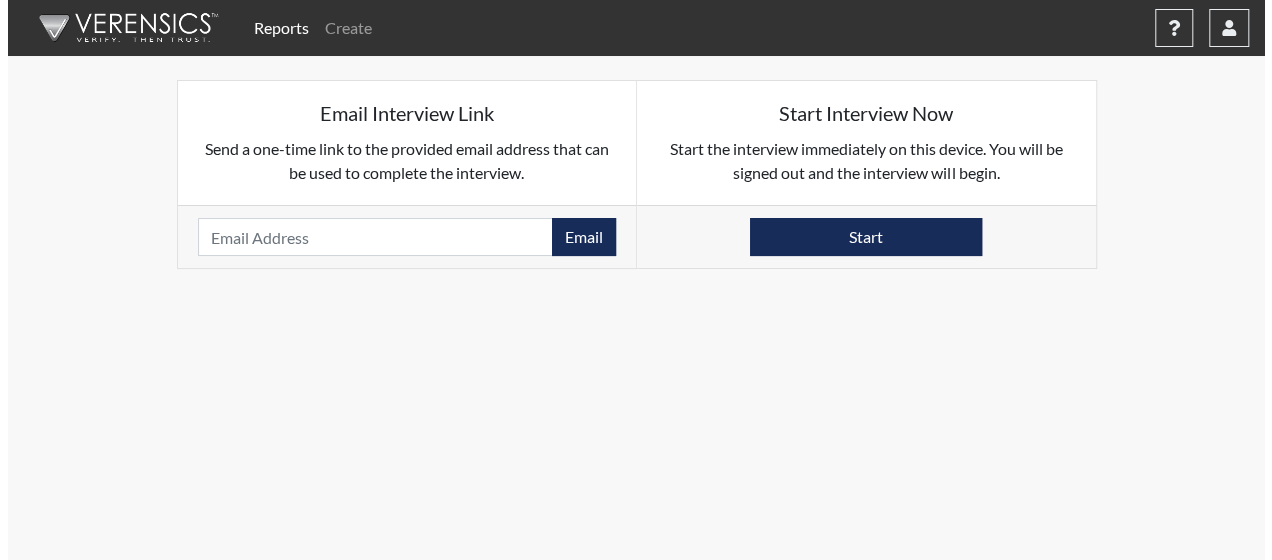 scroll, scrollTop: 0, scrollLeft: 0, axis: both 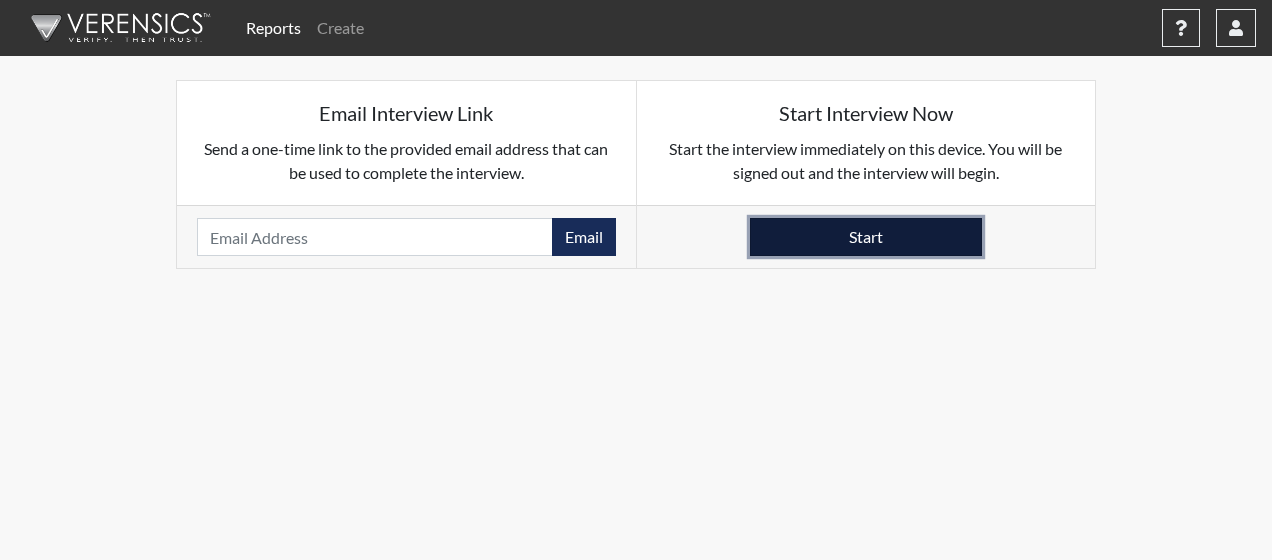 click on "Start" at bounding box center [866, 237] 